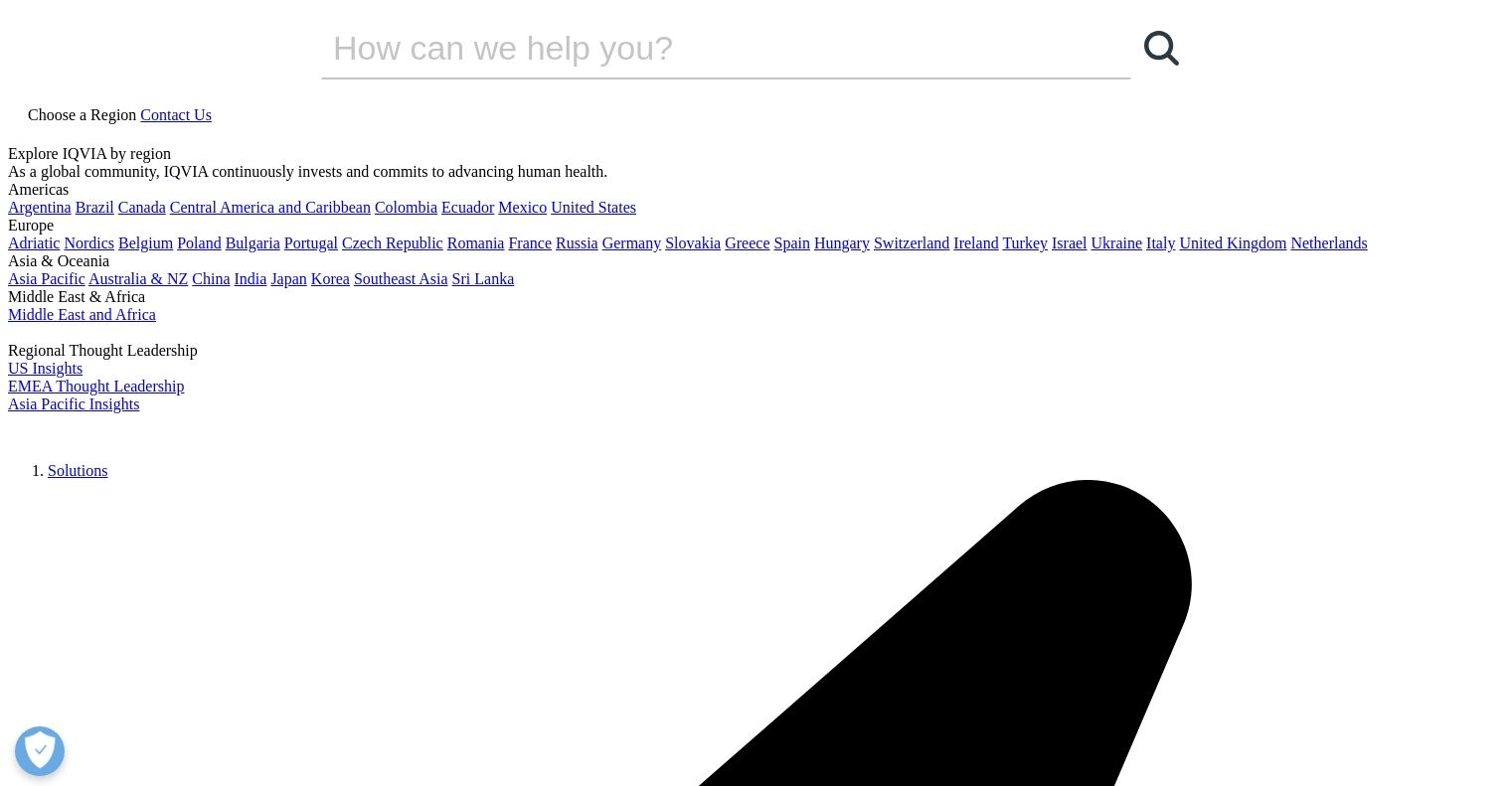 scroll, scrollTop: 696, scrollLeft: 0, axis: vertical 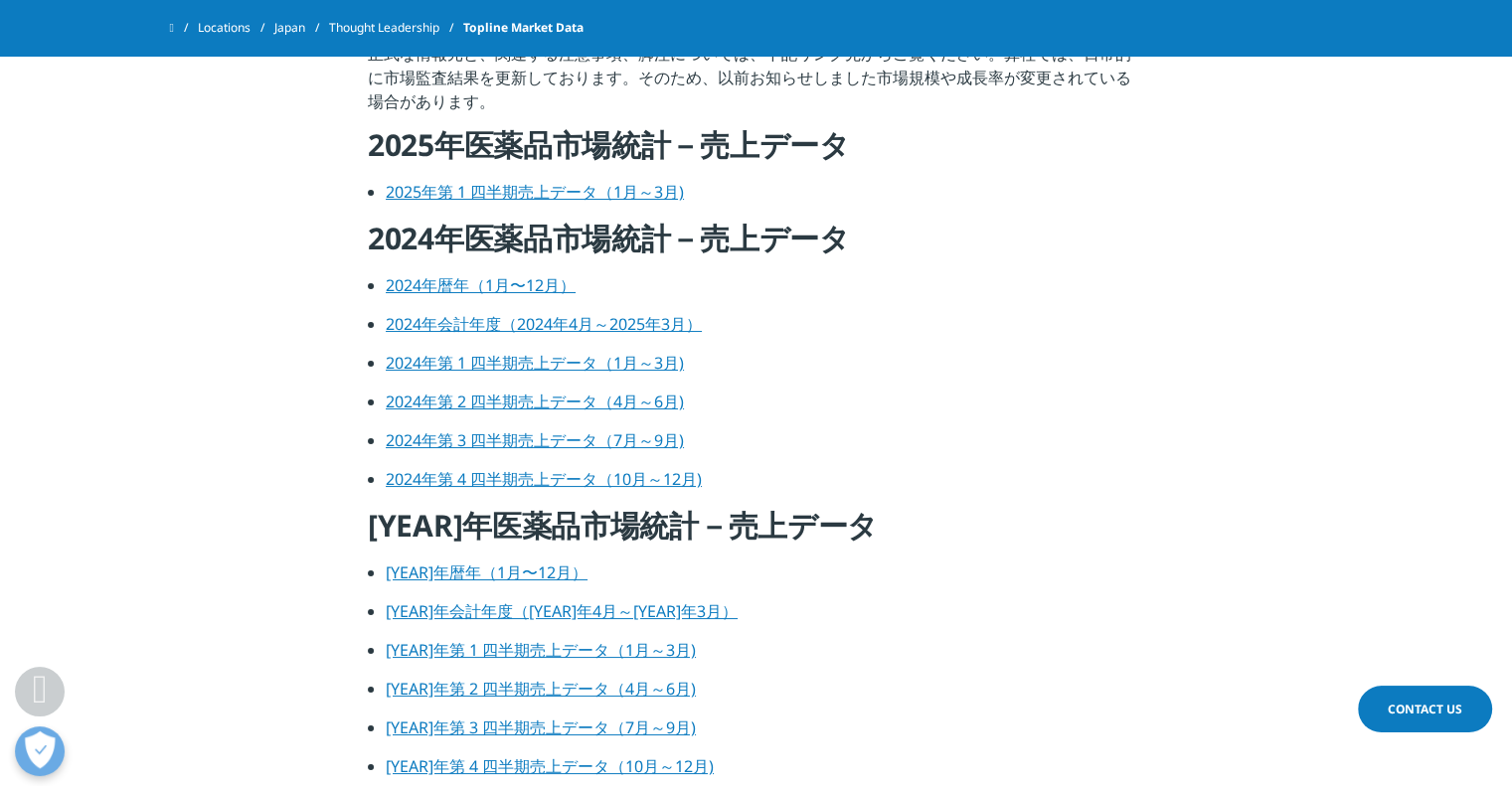 click on "2025年第 1 四半期売上データ（1月～3月)" at bounding box center (535, 192) 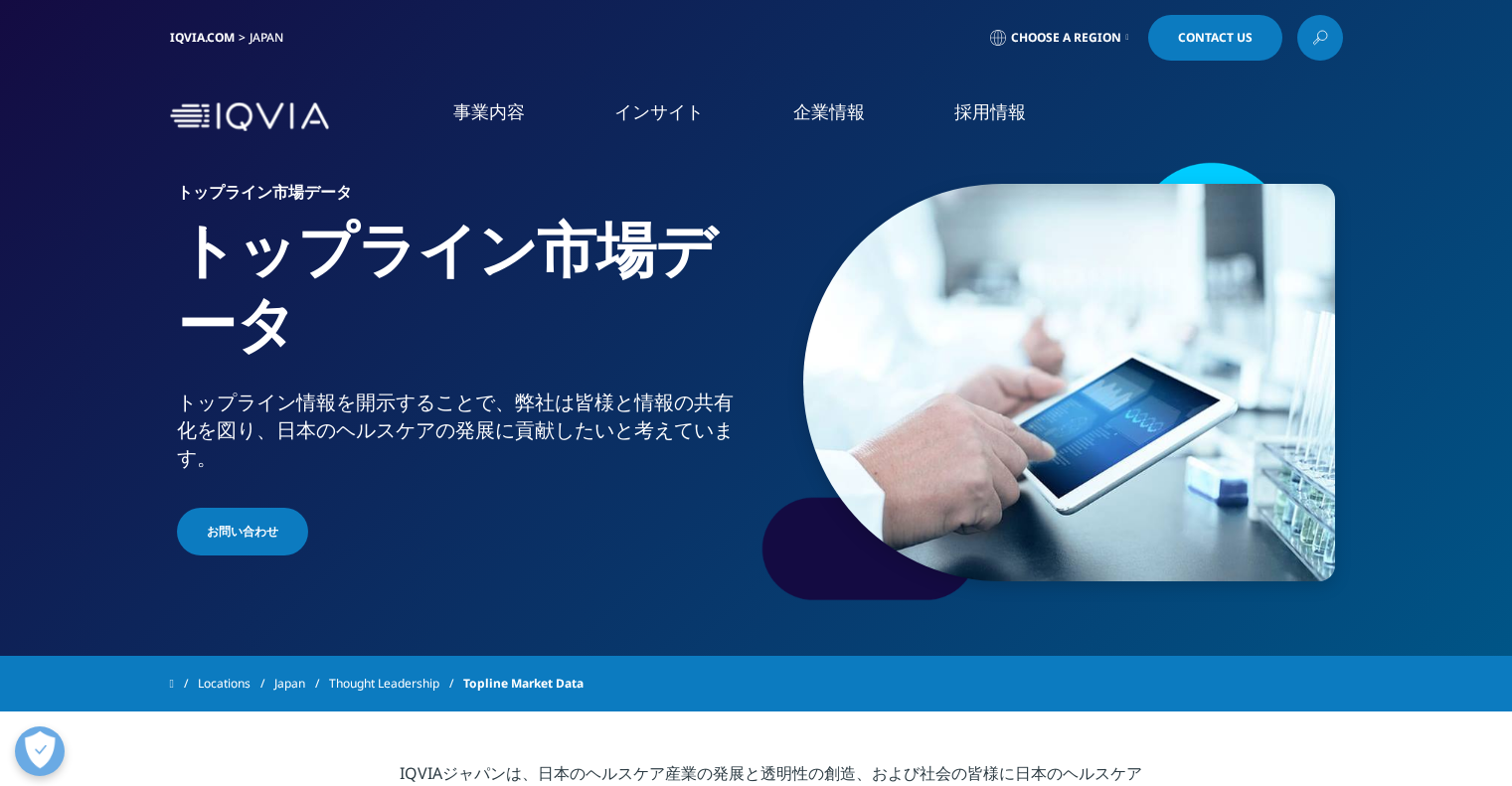scroll, scrollTop: 851, scrollLeft: 0, axis: vertical 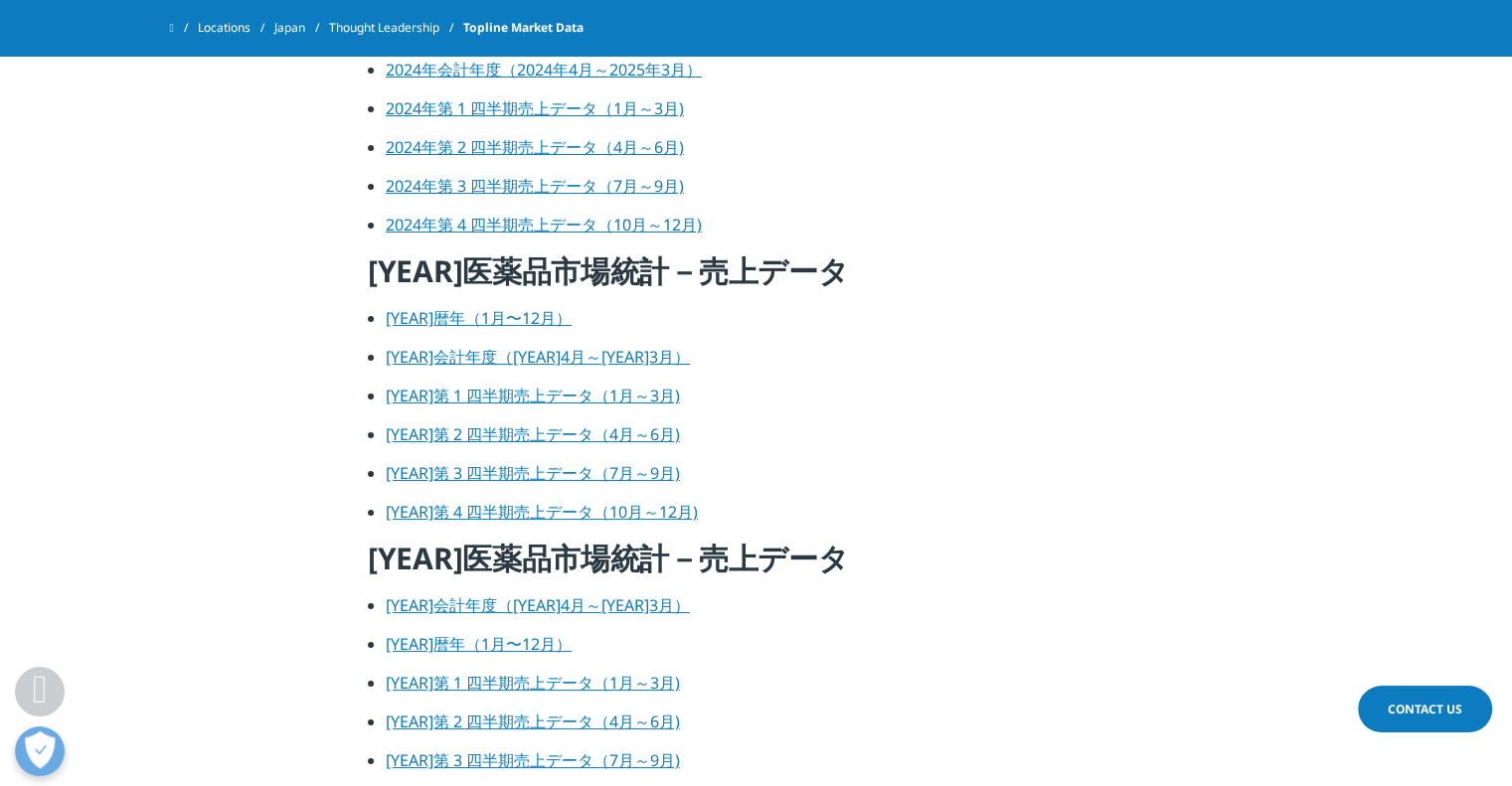 drag, startPoint x: 531, startPoint y: 317, endPoint x: 634, endPoint y: 90, distance: 249.27495 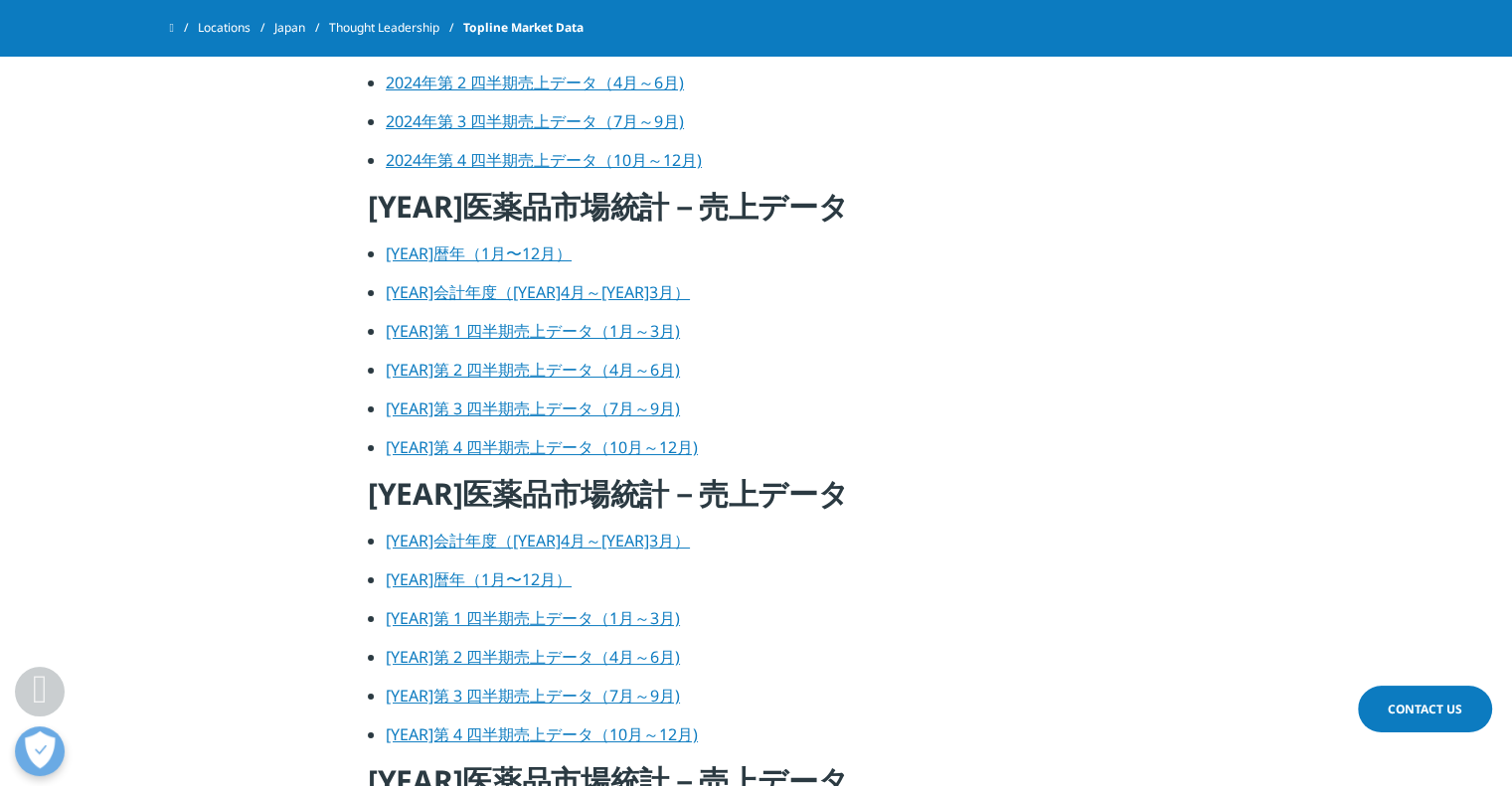 scroll, scrollTop: 1149, scrollLeft: 0, axis: vertical 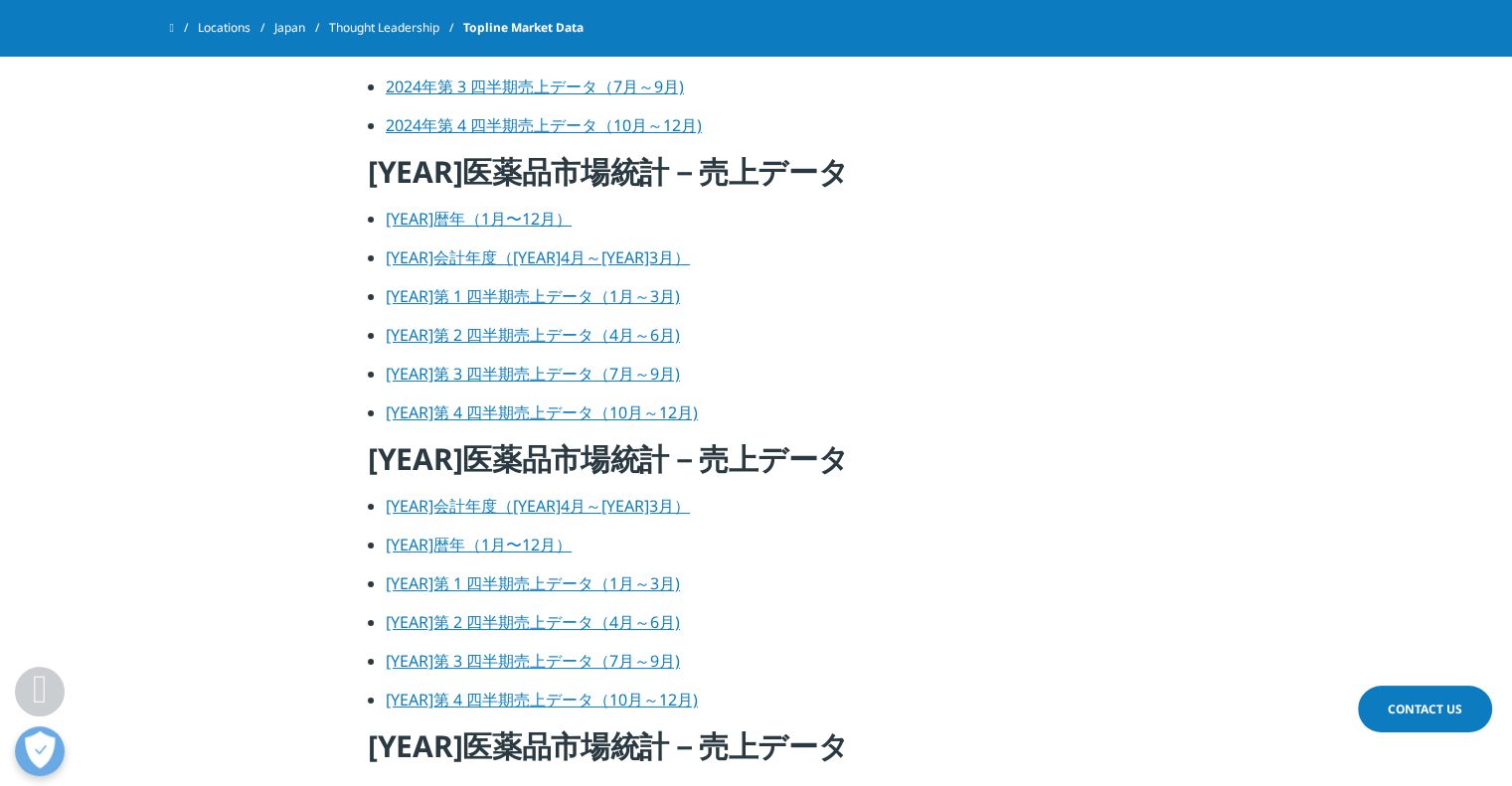 click on "2022年会計年度（2022年4月～2023年3月）" at bounding box center (538, 506) 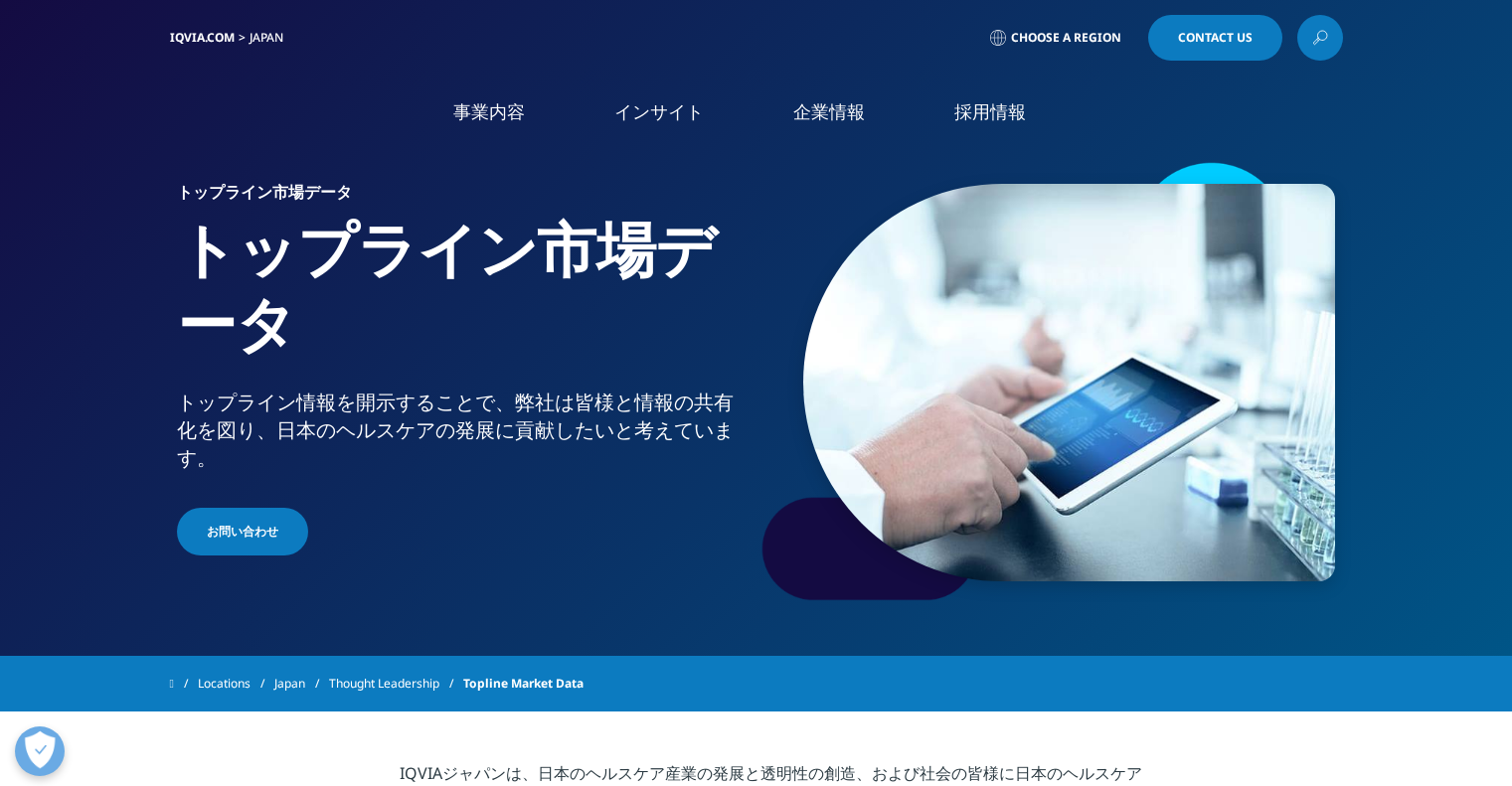 scroll, scrollTop: 1149, scrollLeft: 0, axis: vertical 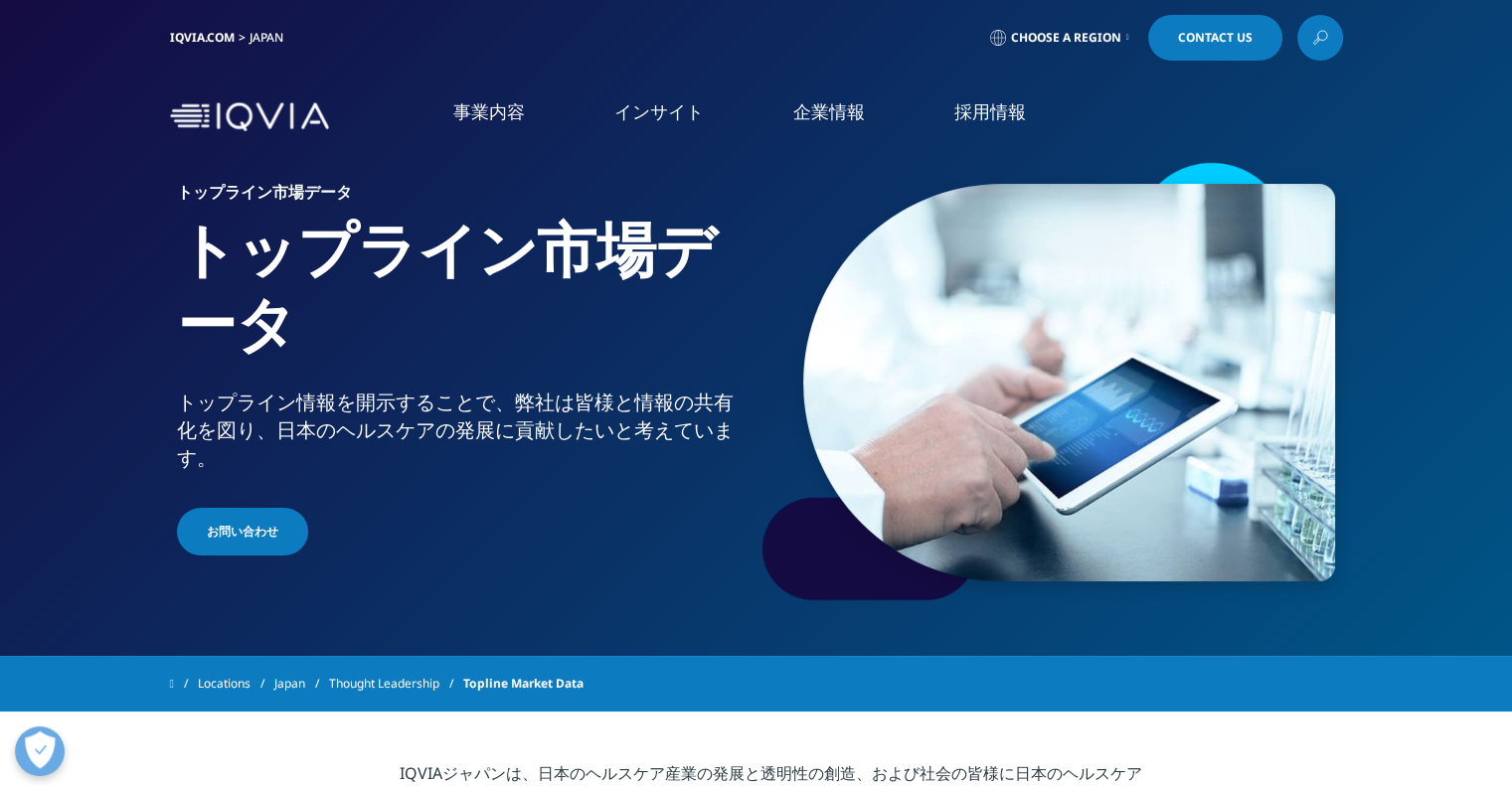 click on "IQVIA.COM" at bounding box center [202, 37] 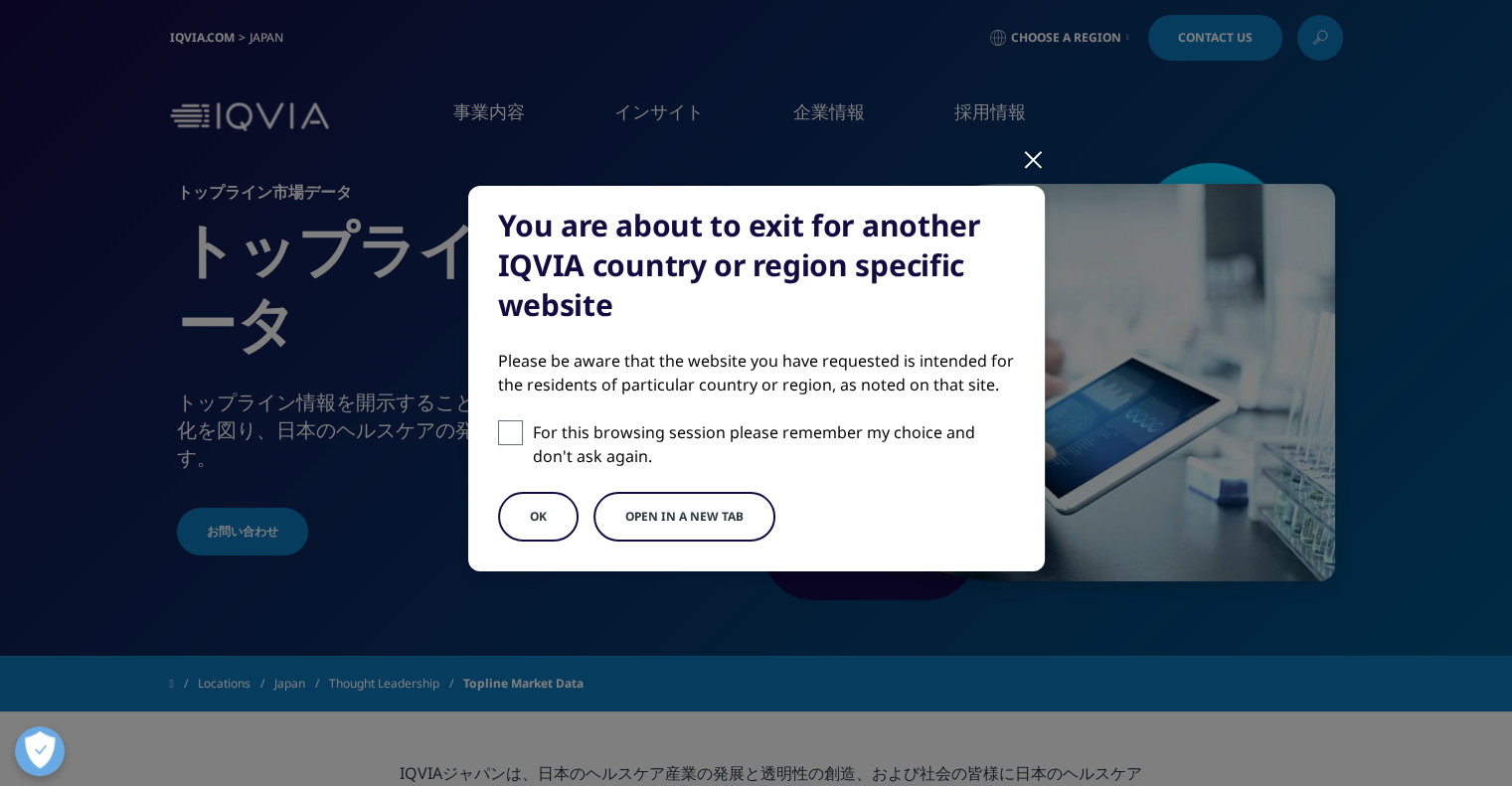click on "OK" at bounding box center [538, 517] 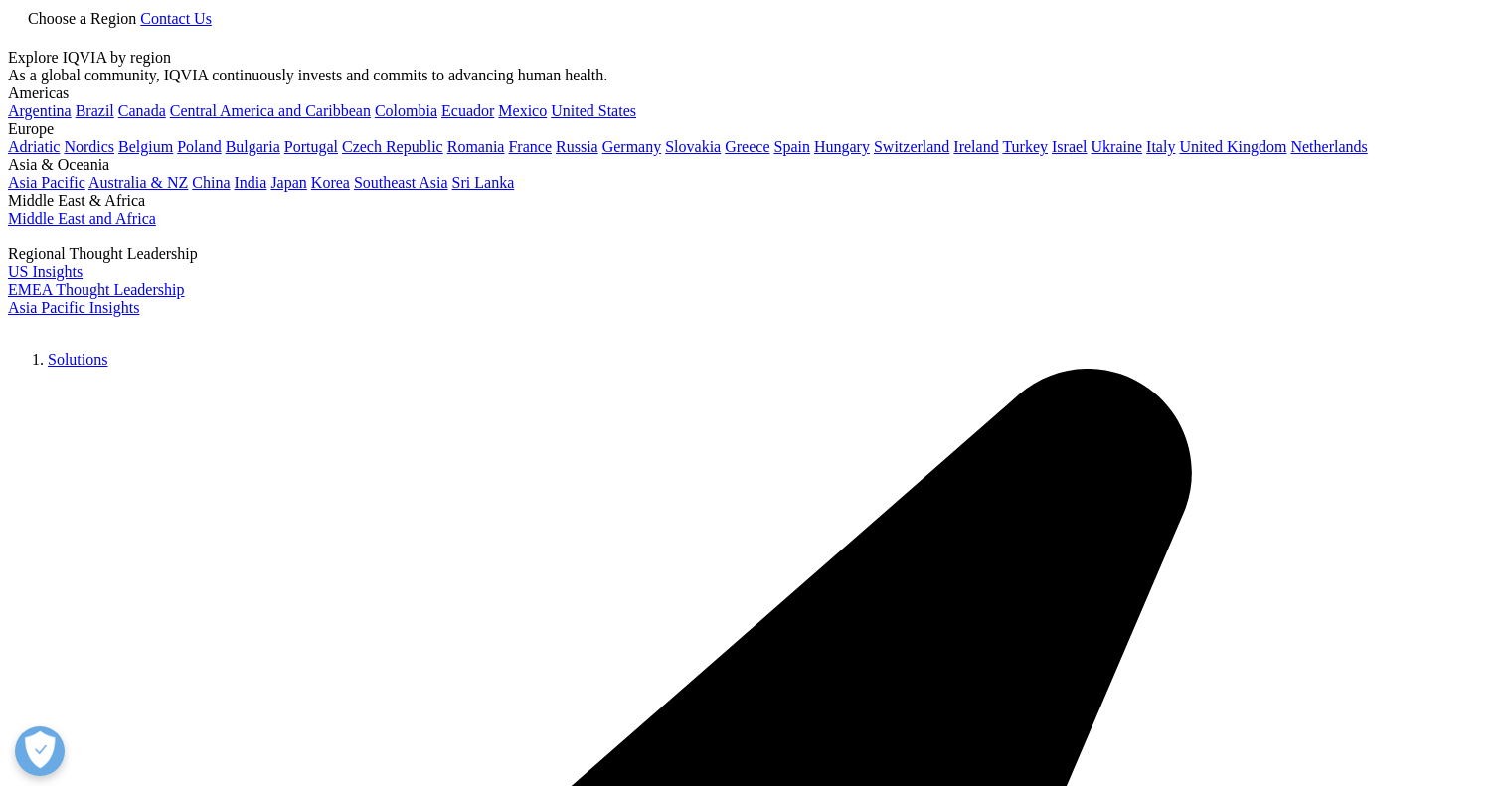 scroll, scrollTop: 0, scrollLeft: 0, axis: both 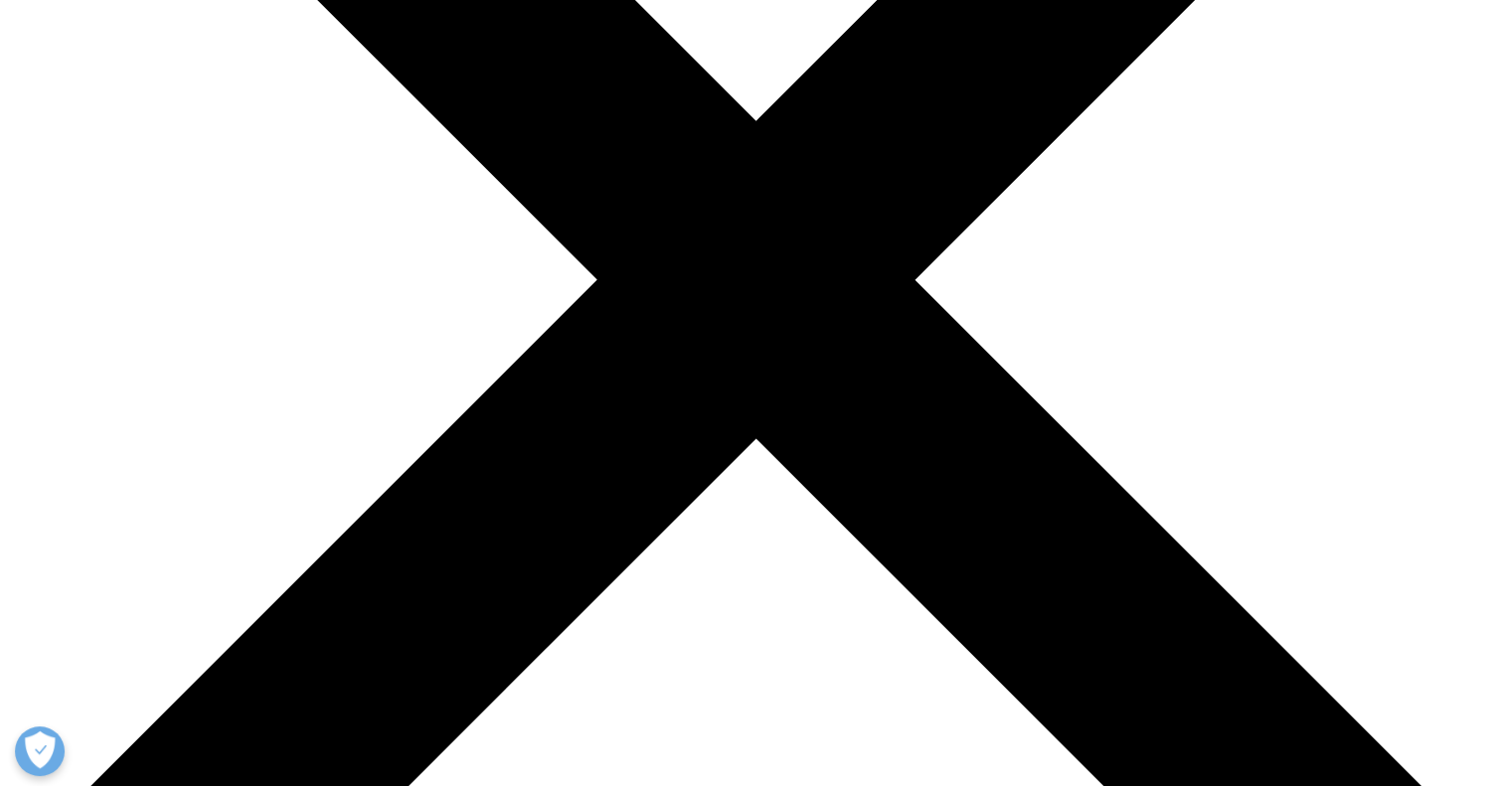 click at bounding box center (95, 24261) 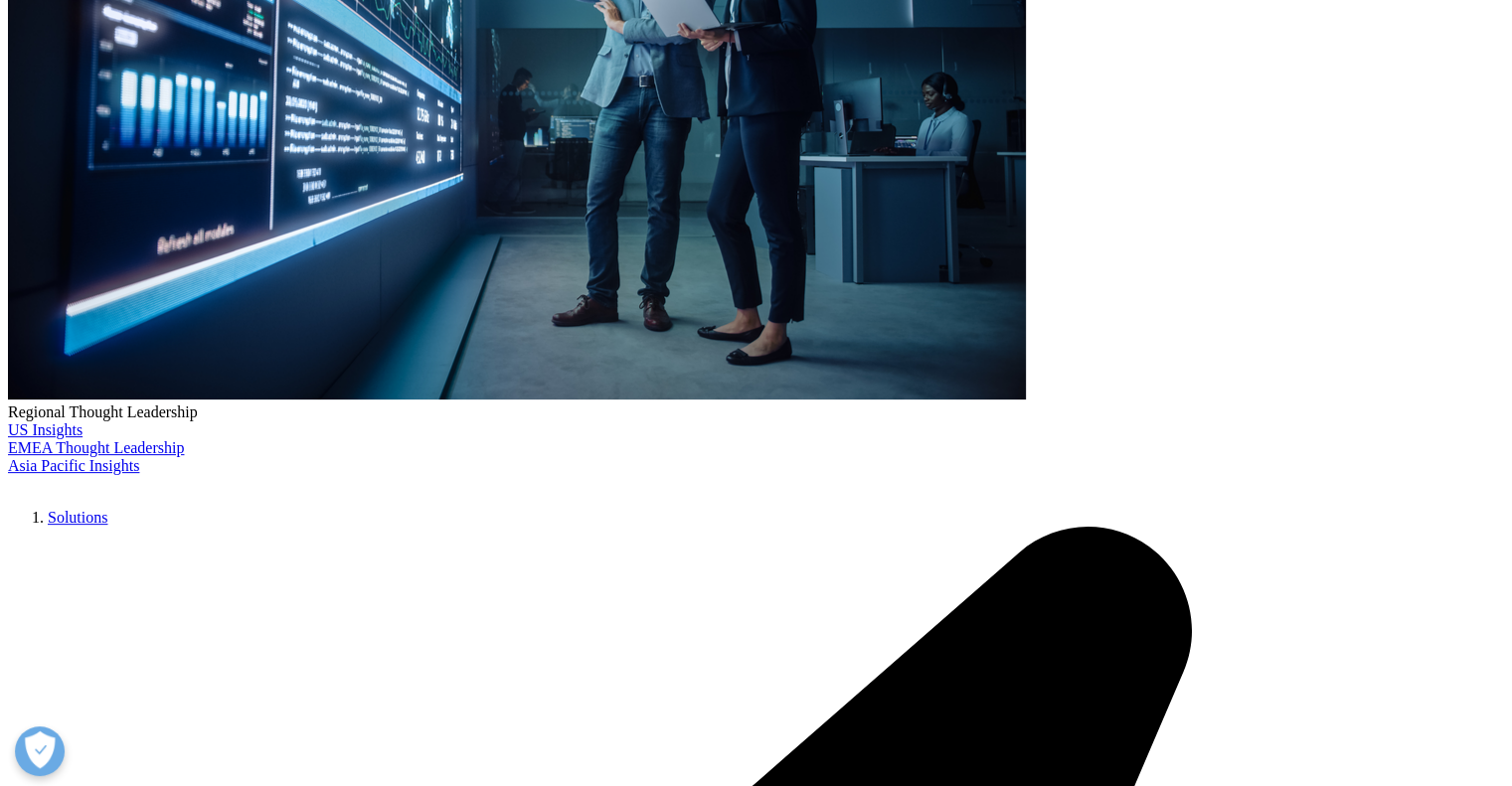 type on "cell therapy" 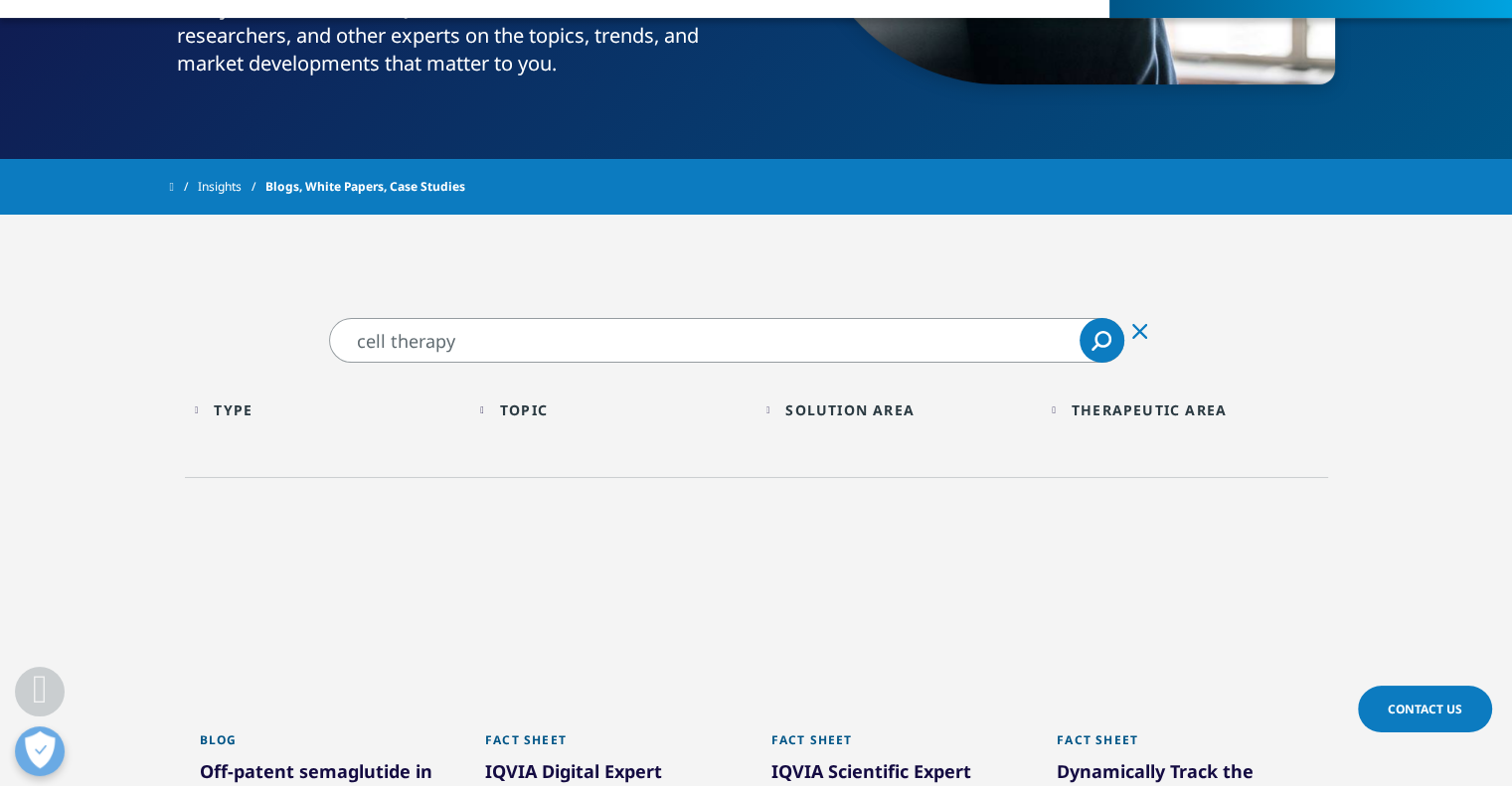 click on "Search Loading" at bounding box center [1101, 340] 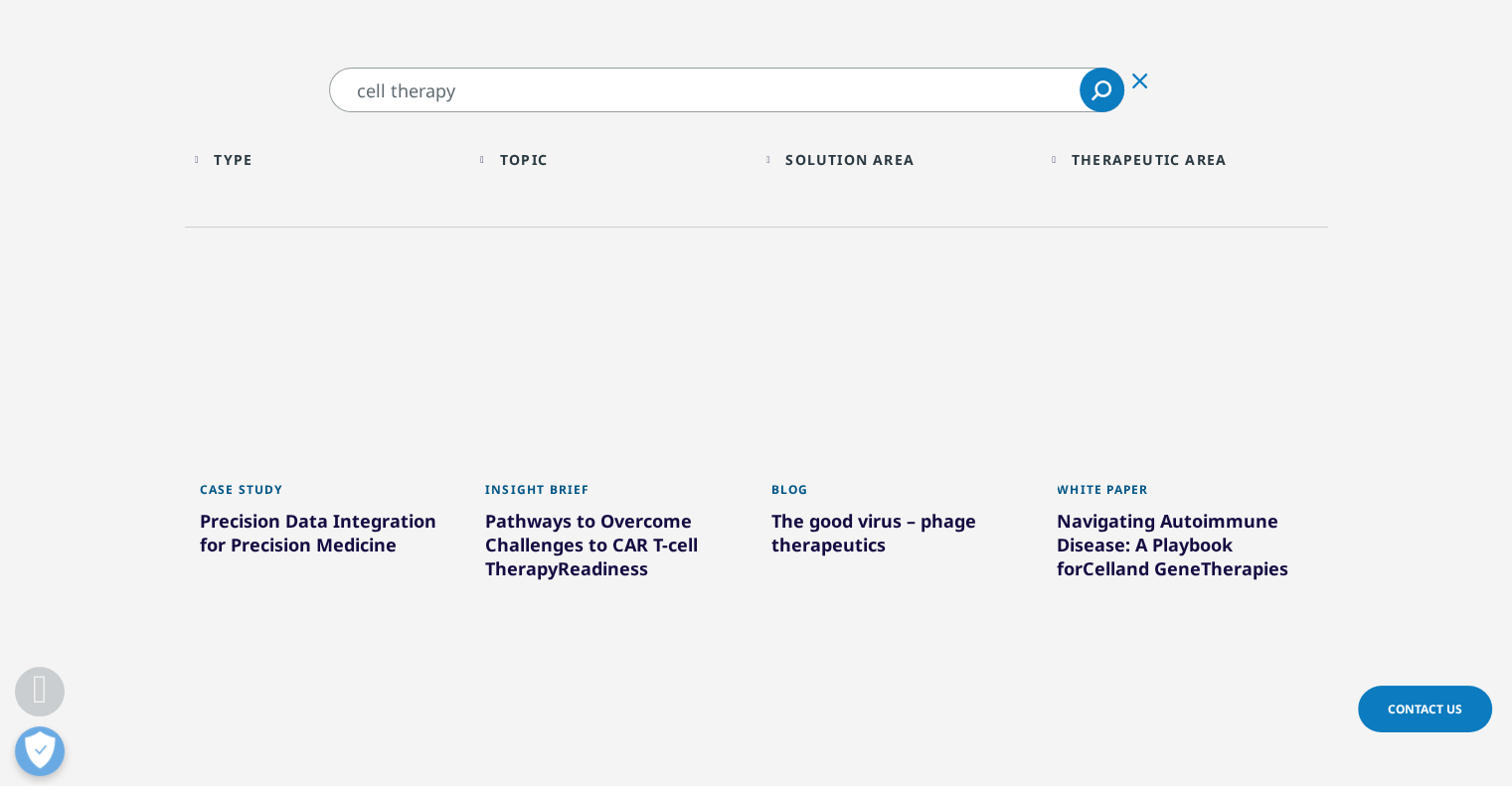 scroll, scrollTop: 795, scrollLeft: 0, axis: vertical 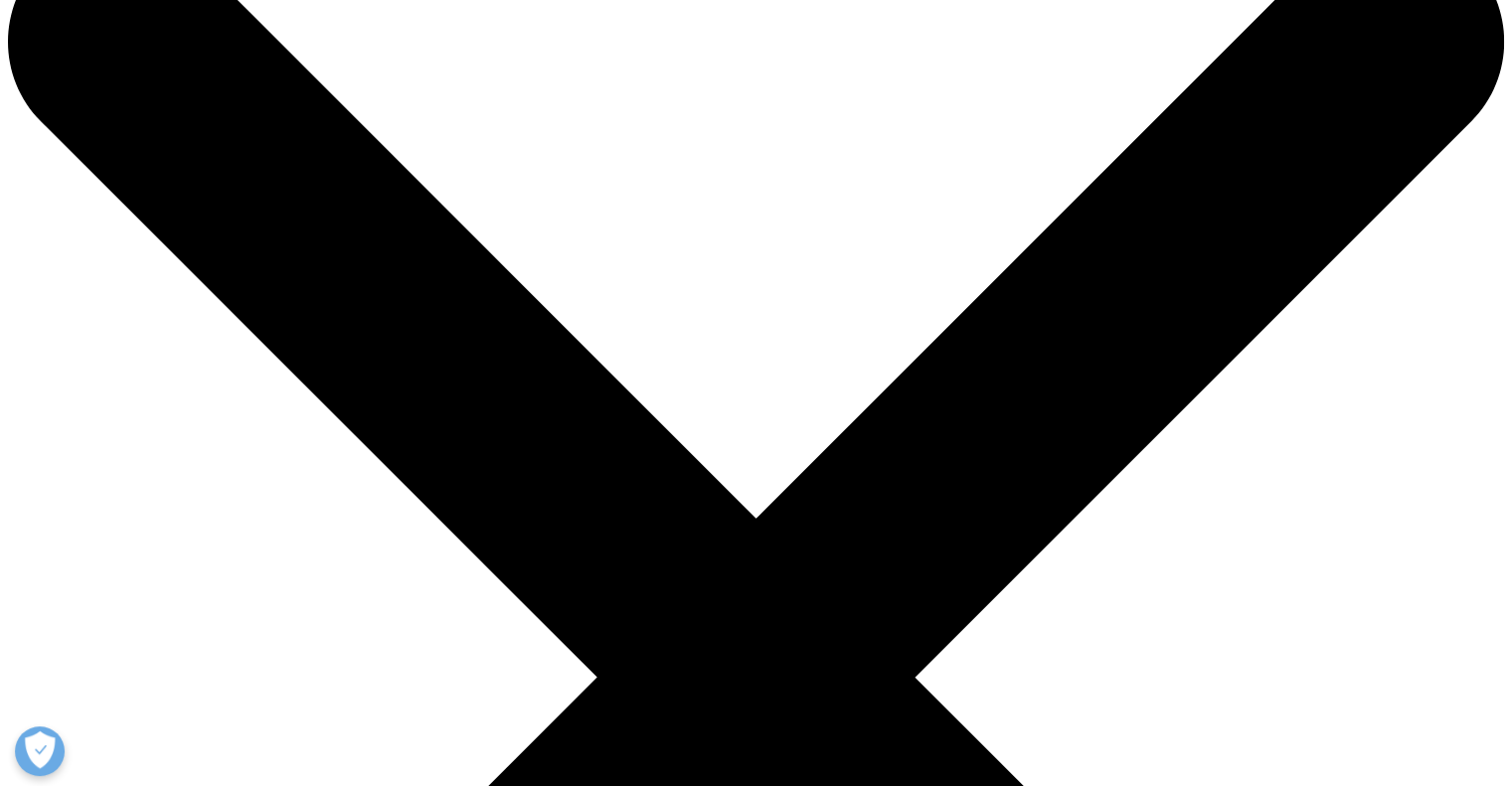 click on "[FIRST] [LAST], [TITLE], [DEPARTMENT], [DEPARTMENT], [COMPANY]
[DATE]" at bounding box center (756, 12429) 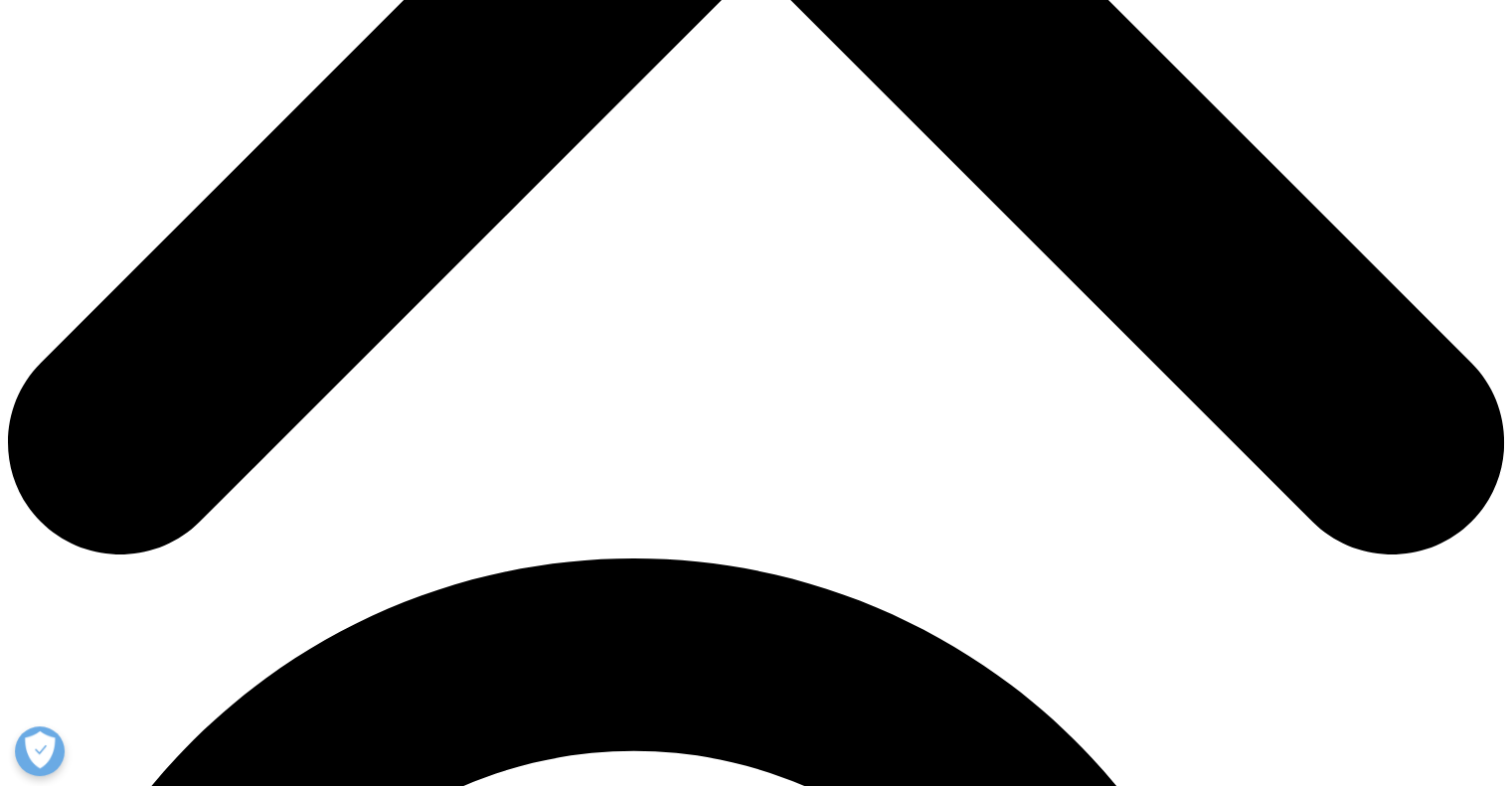 scroll, scrollTop: 1093, scrollLeft: 0, axis: vertical 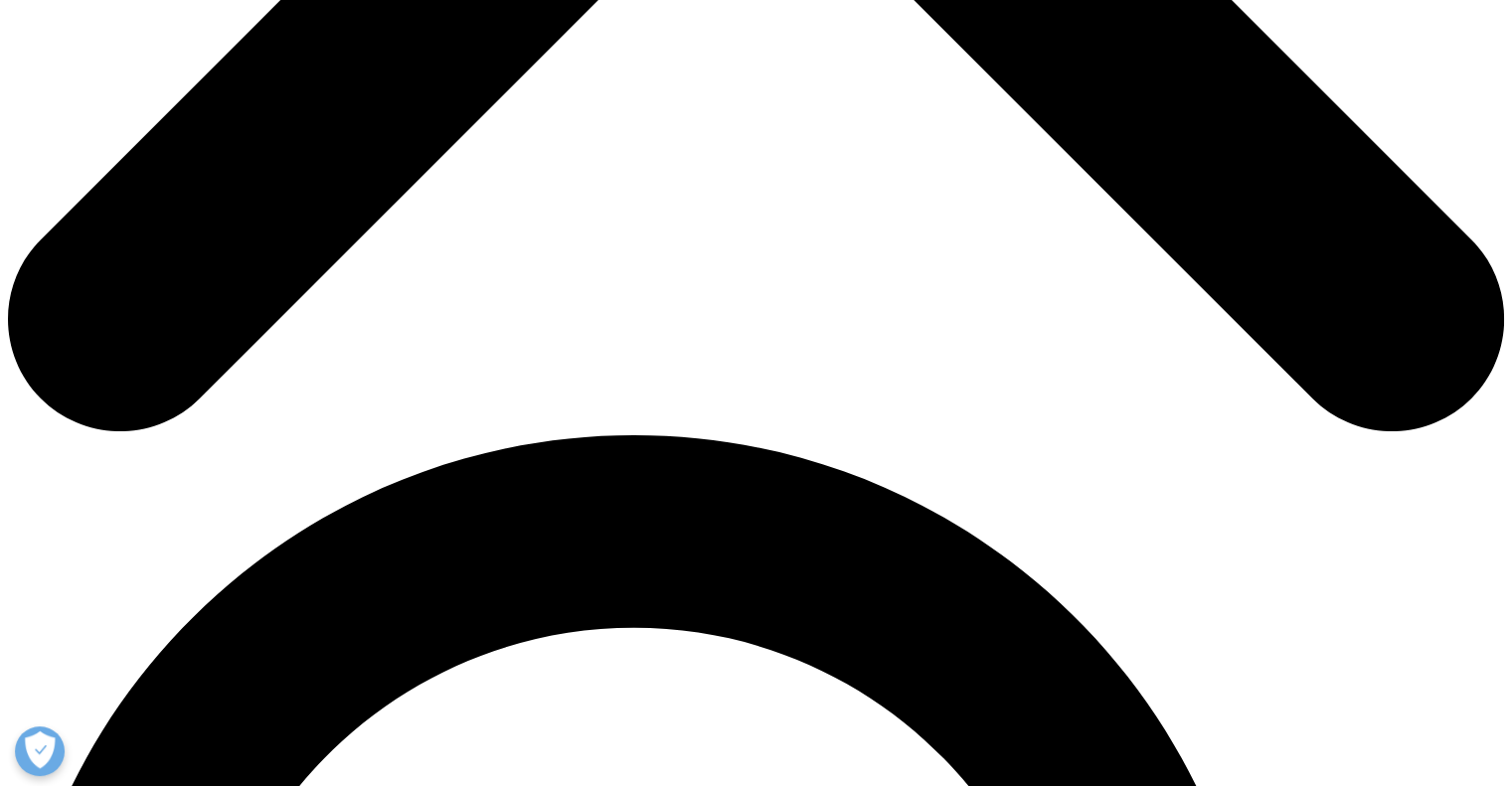 click on "First Name" at bounding box center [171, 11818] 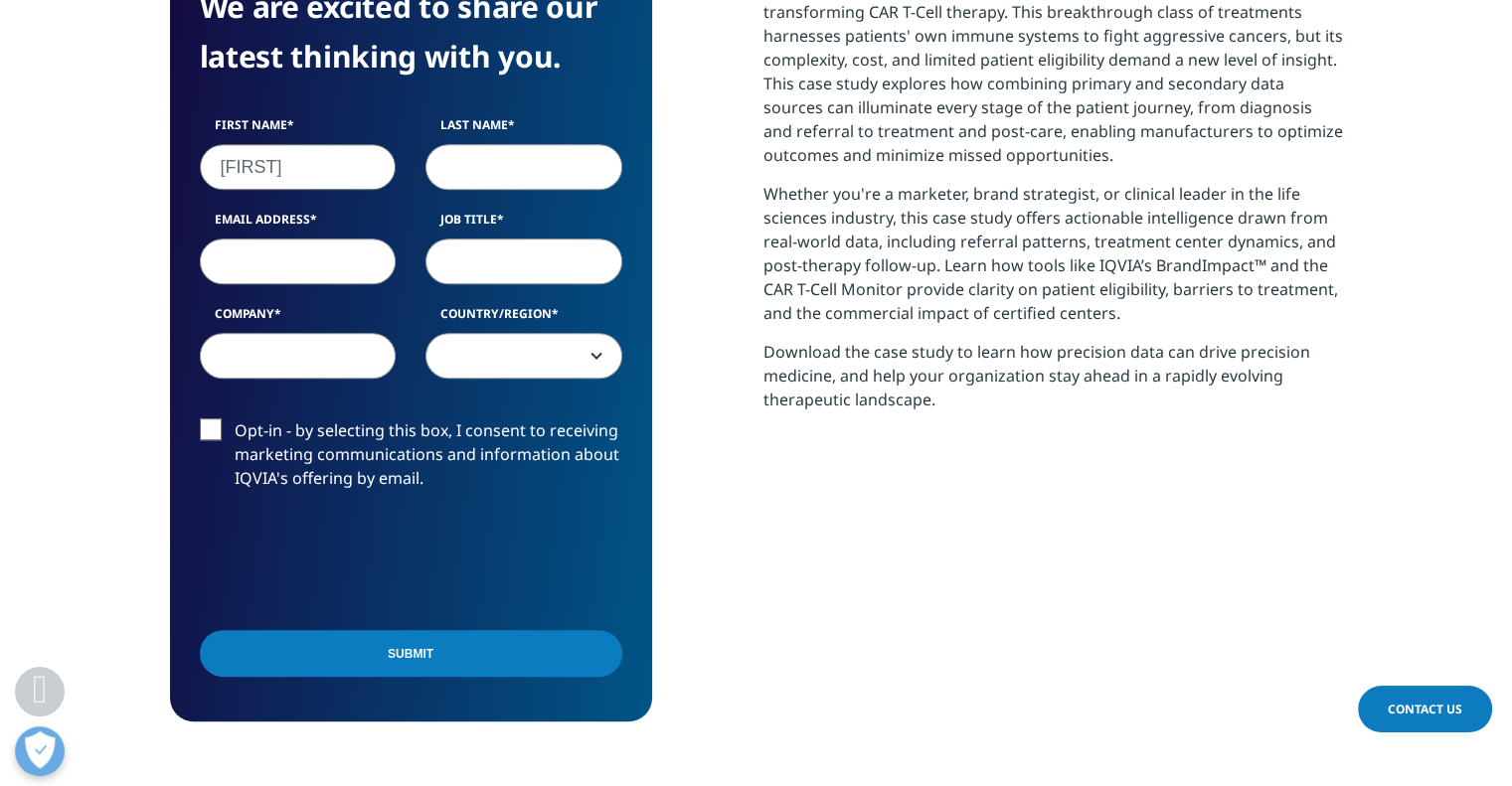 type on "[FIRST]" 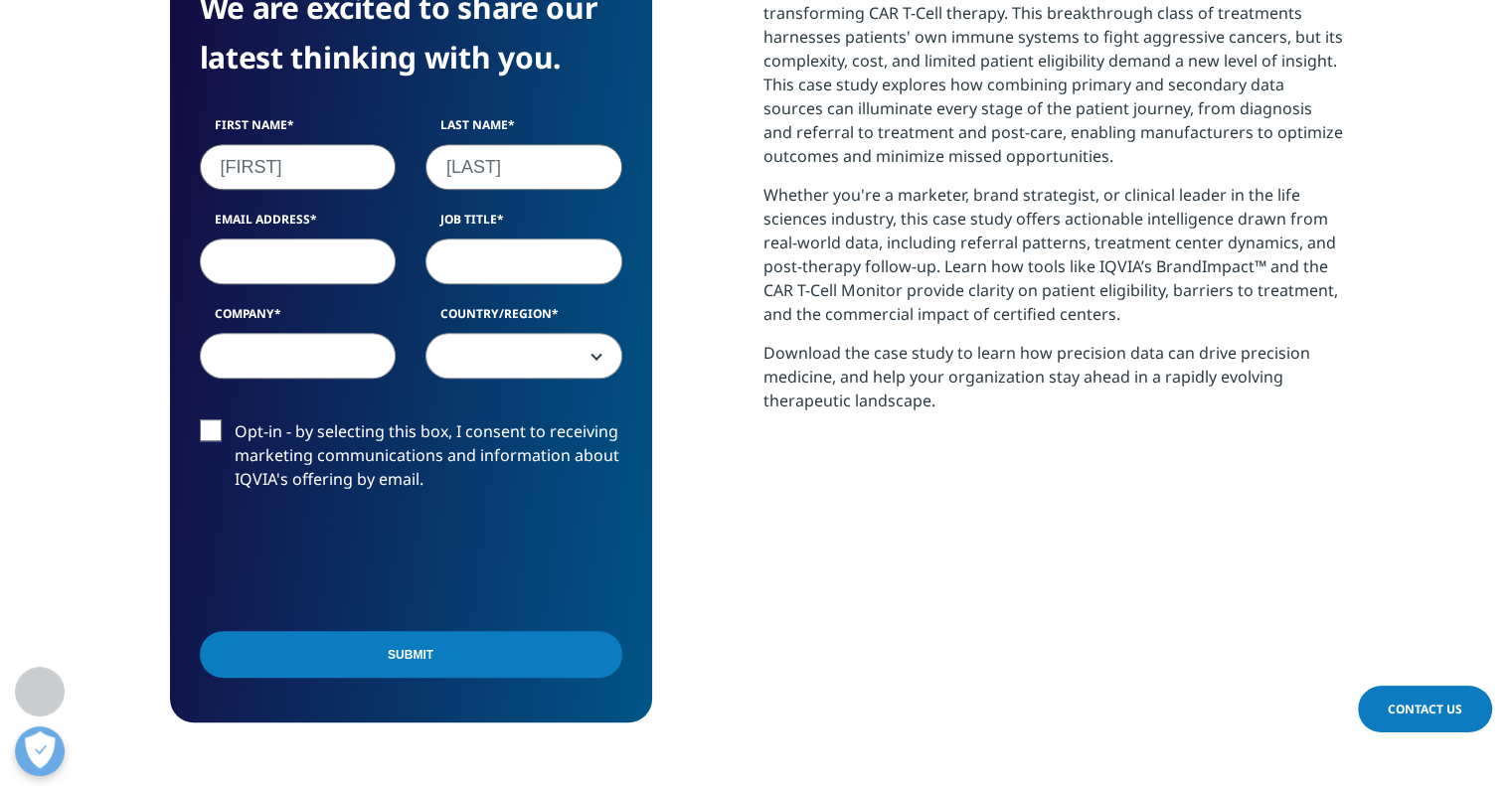 type on "[LAST]" 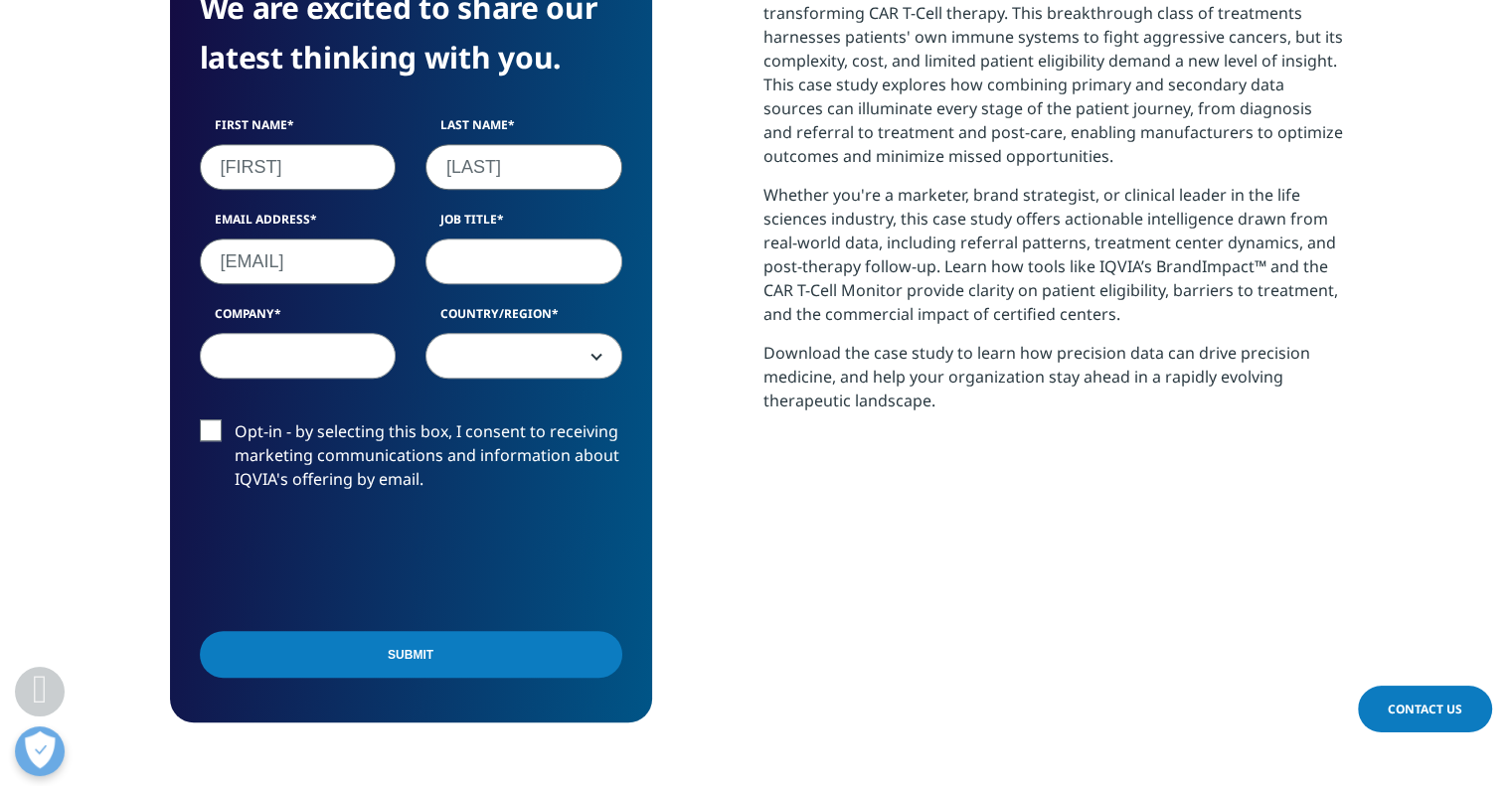 scroll, scrollTop: 0, scrollLeft: 68, axis: horizontal 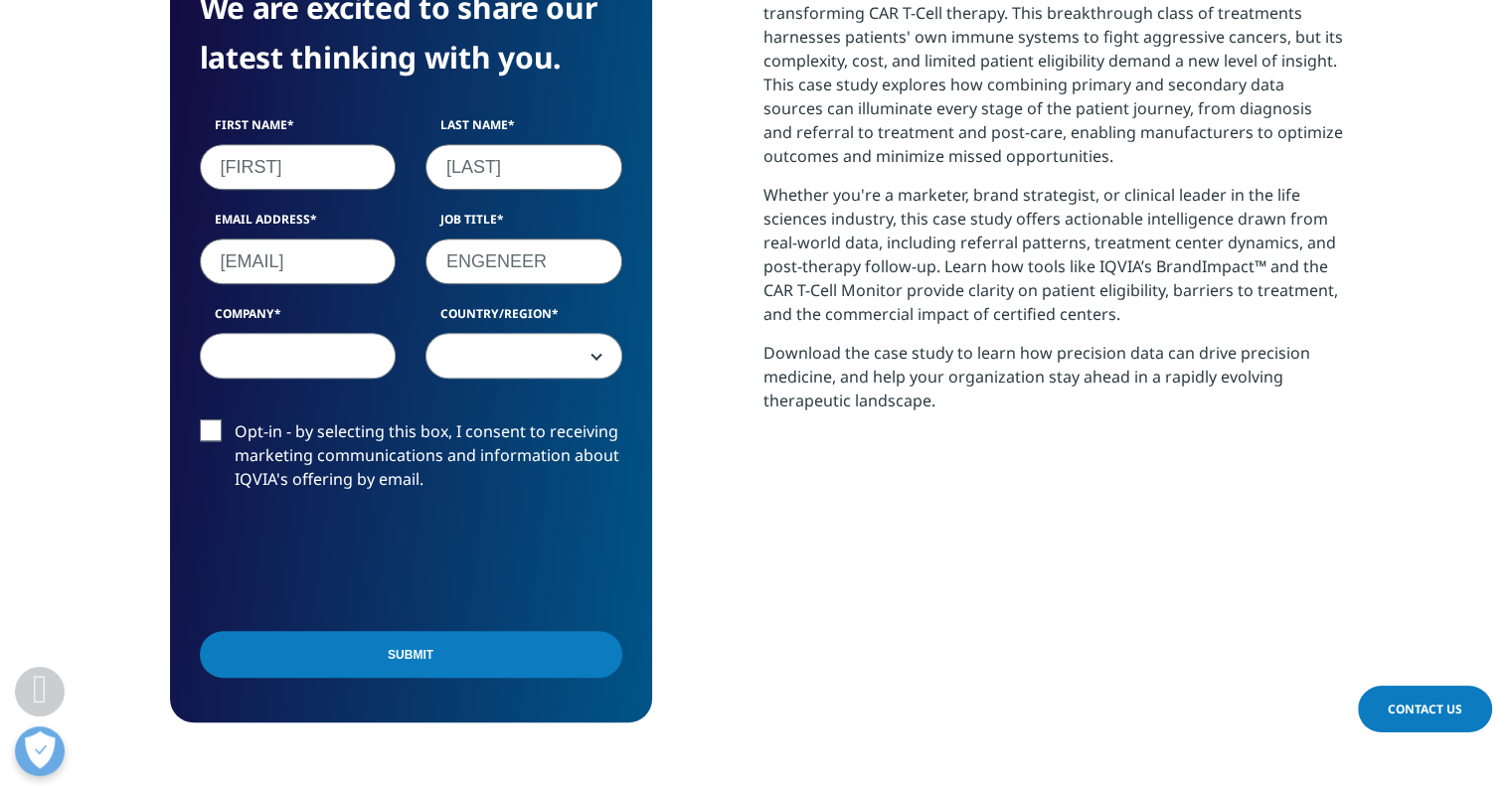 type on "ENGENEER" 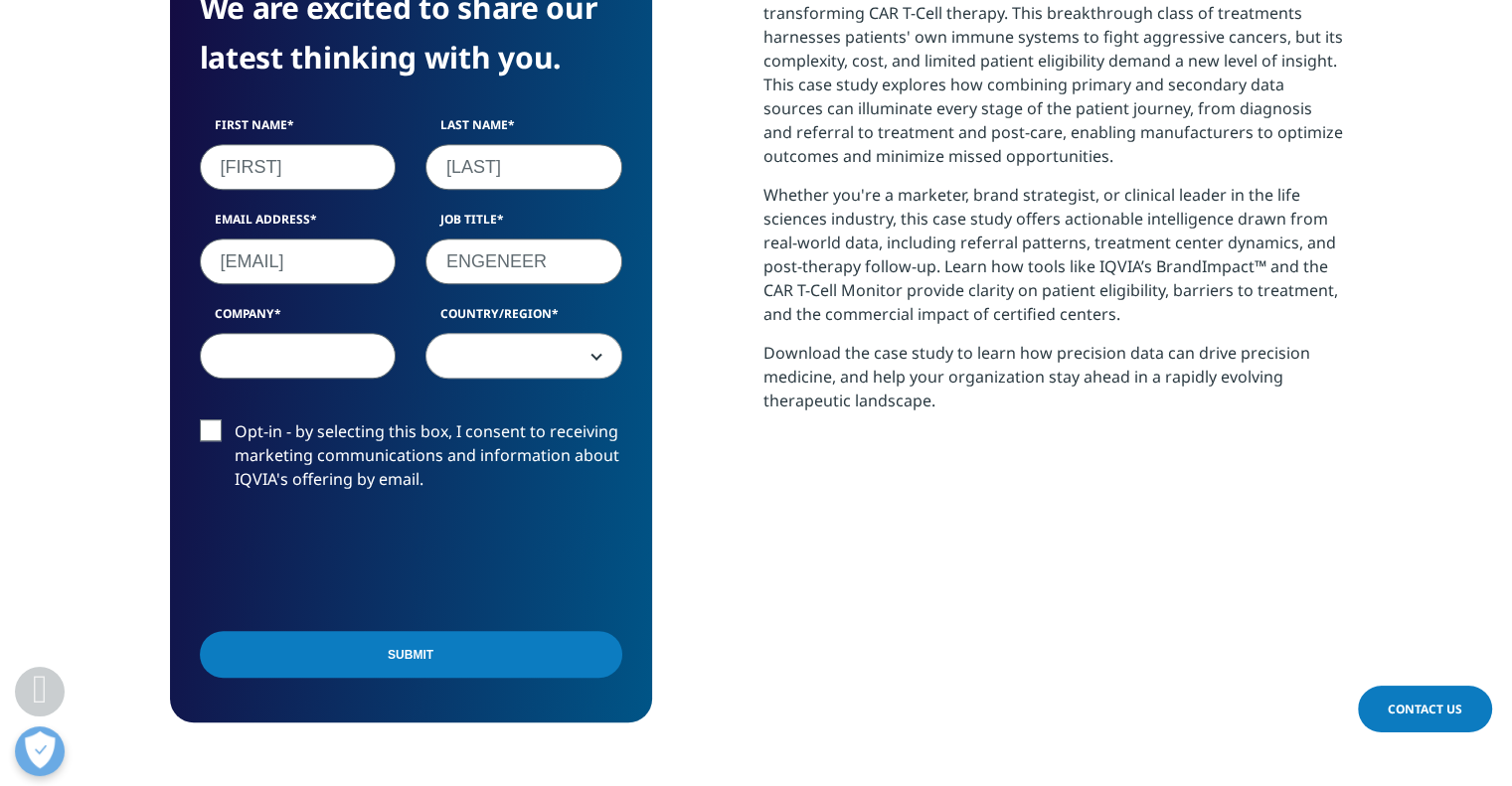 click on "Company" at bounding box center (298, 356) 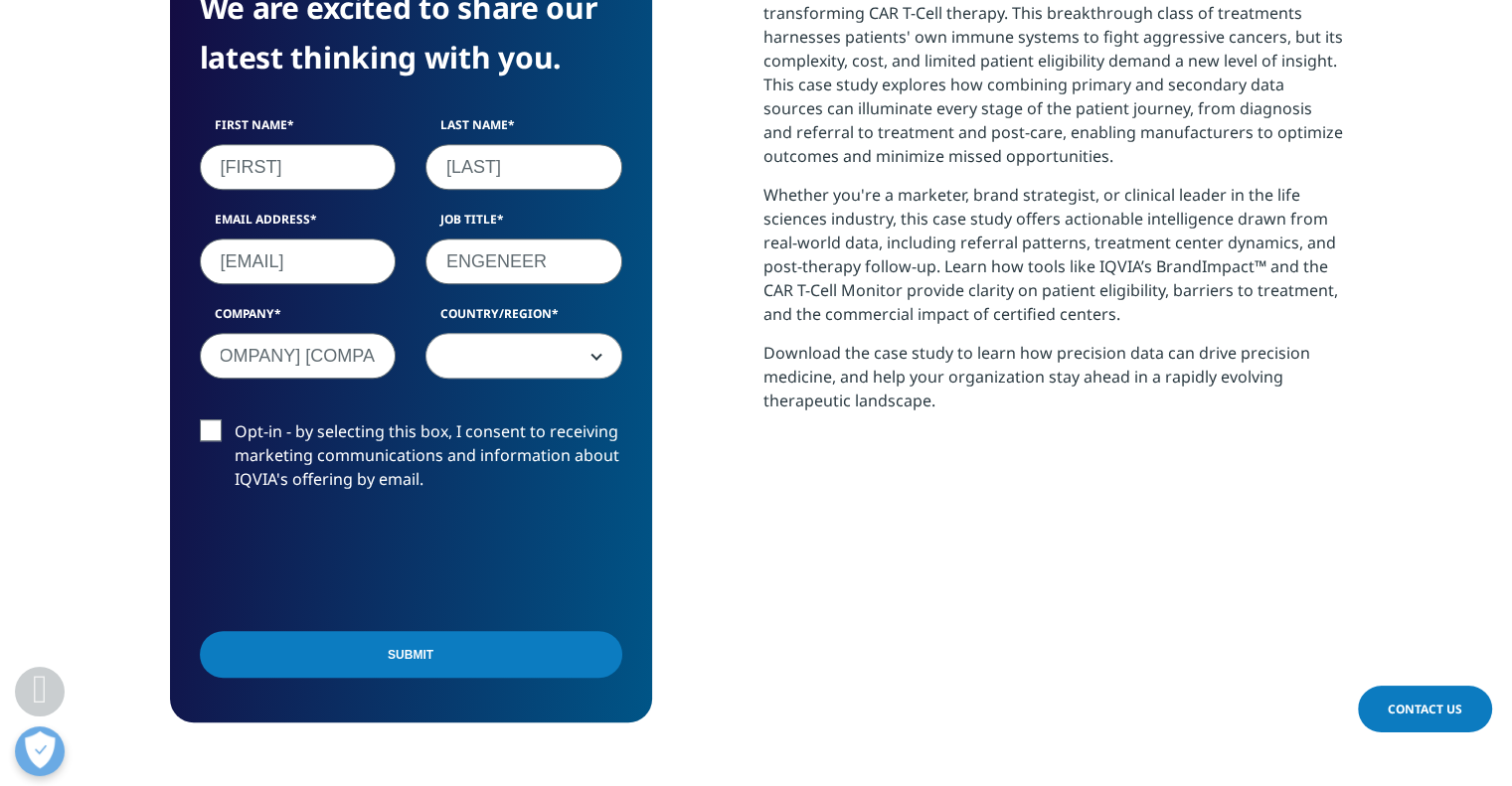 scroll, scrollTop: 0, scrollLeft: 28, axis: horizontal 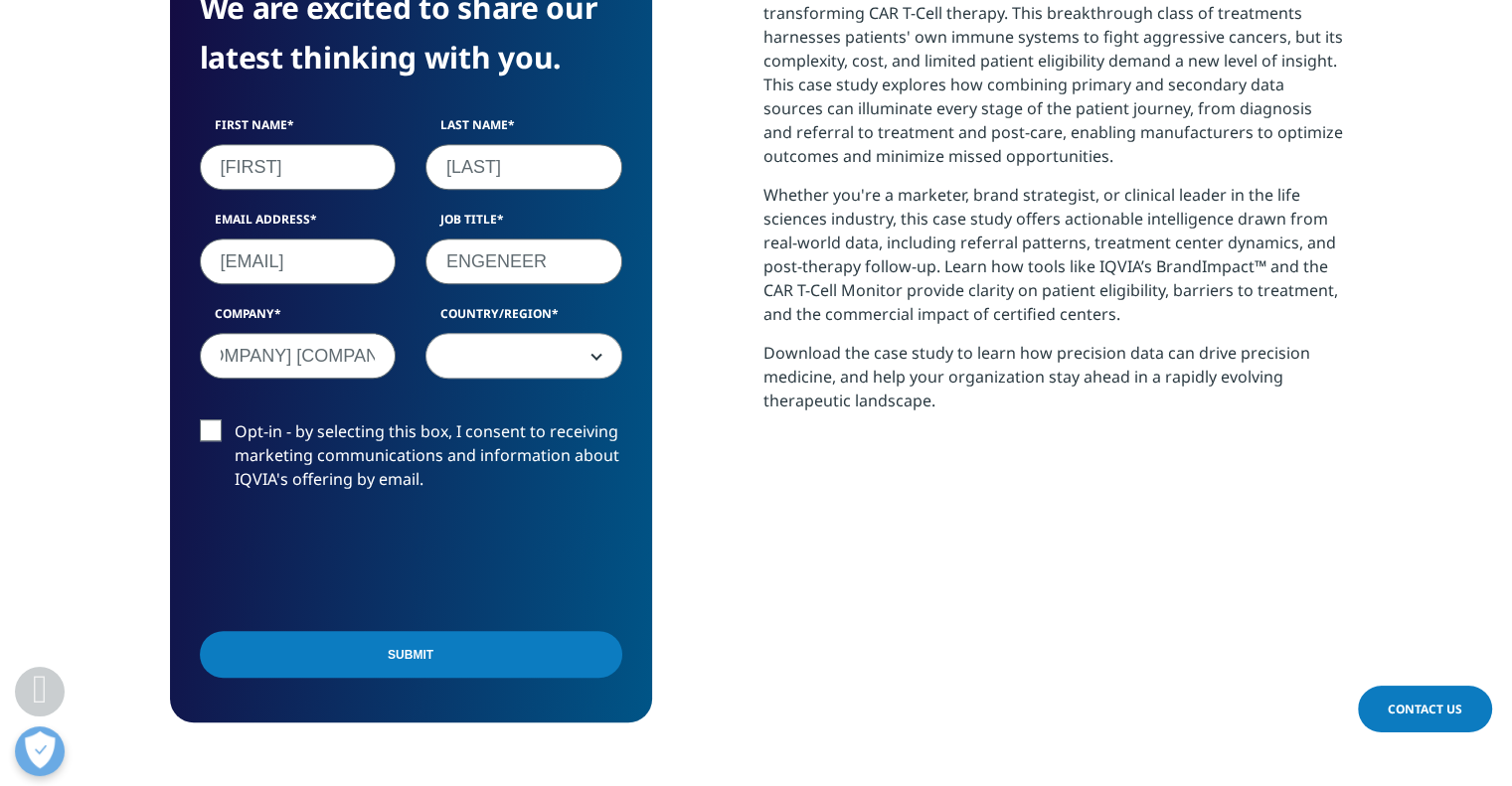 type on "[COMPANY] [COMPANY]" 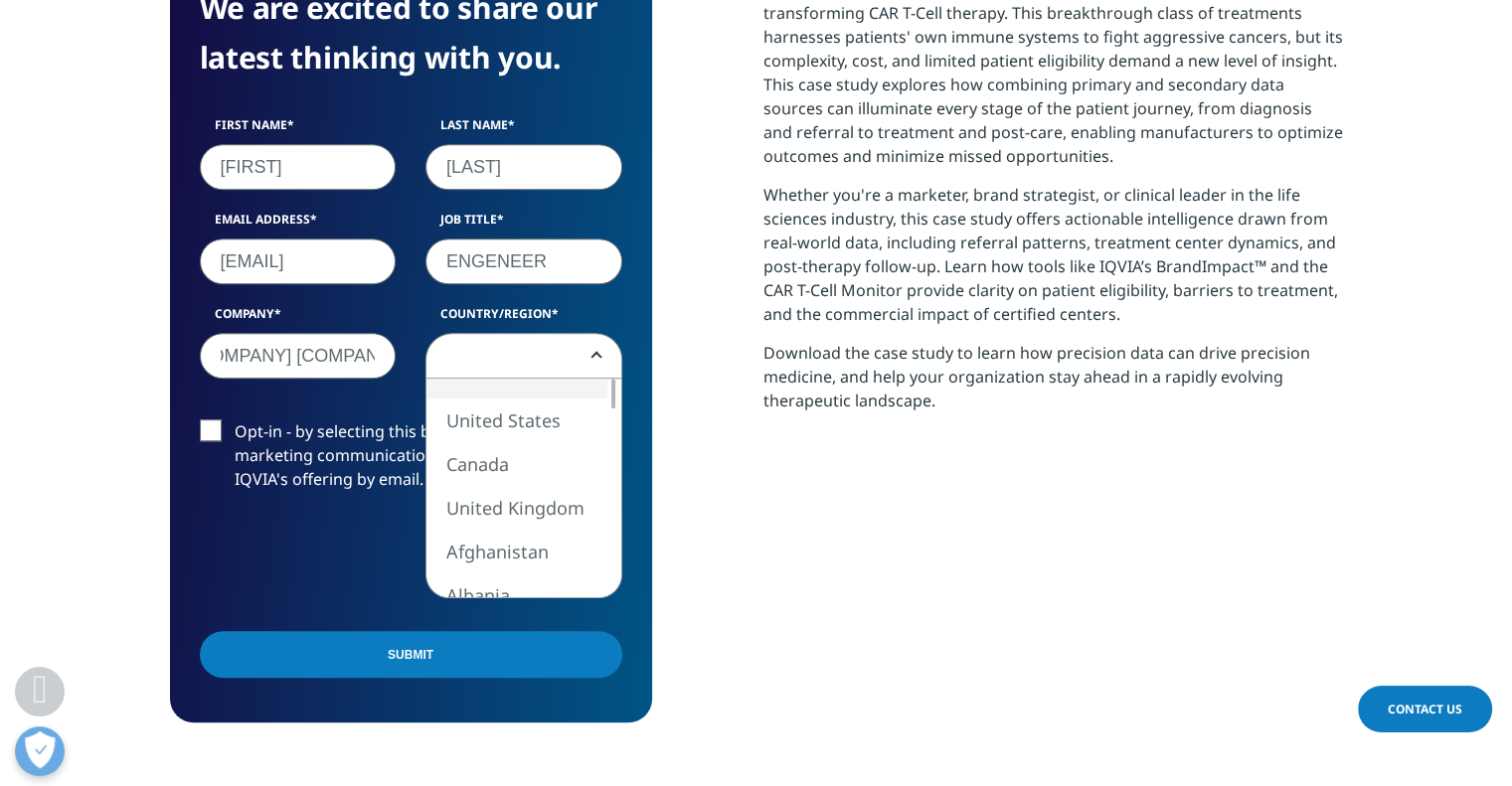 click at bounding box center (524, 357) 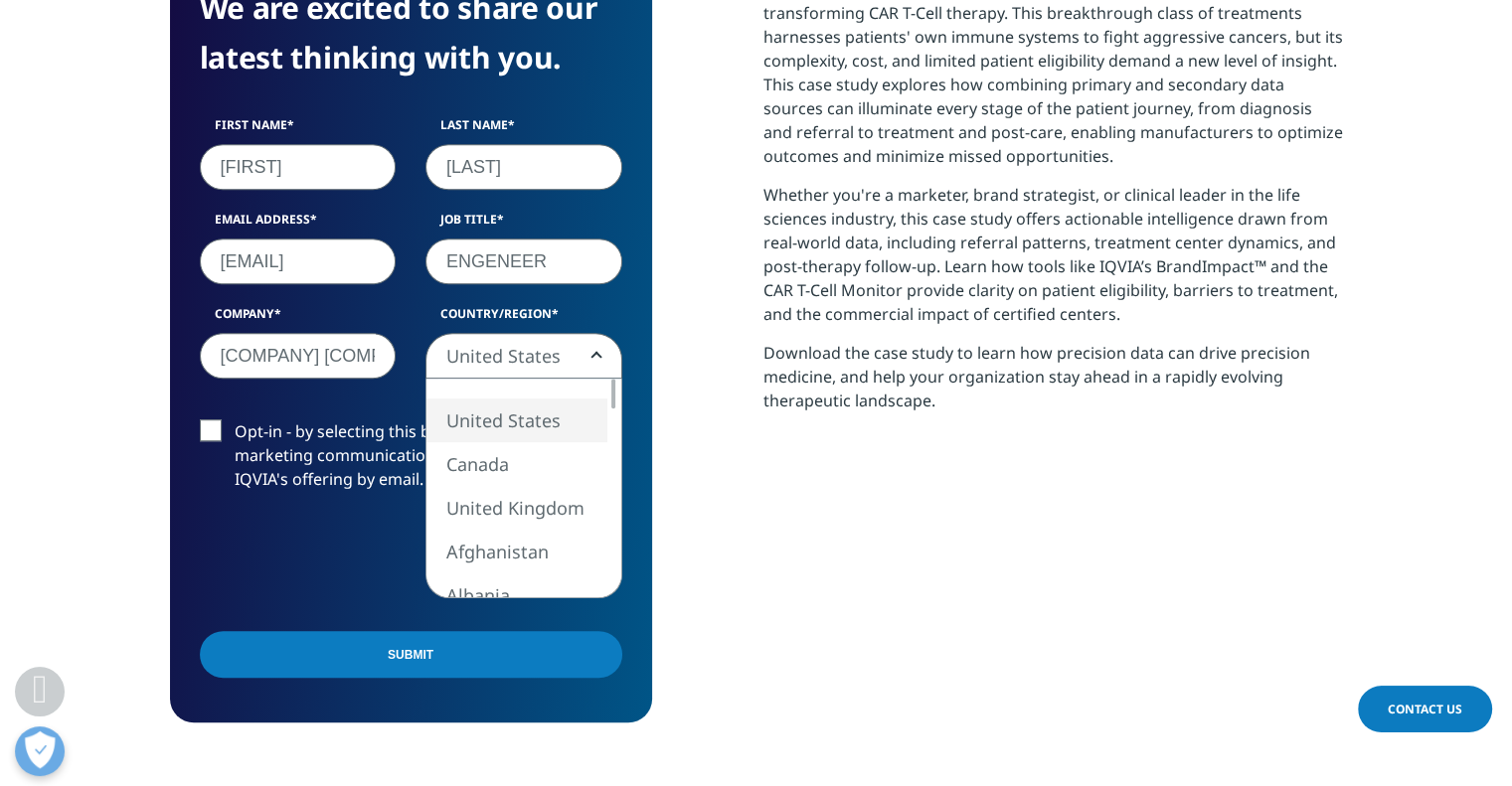 click on "United States" at bounding box center (524, 357) 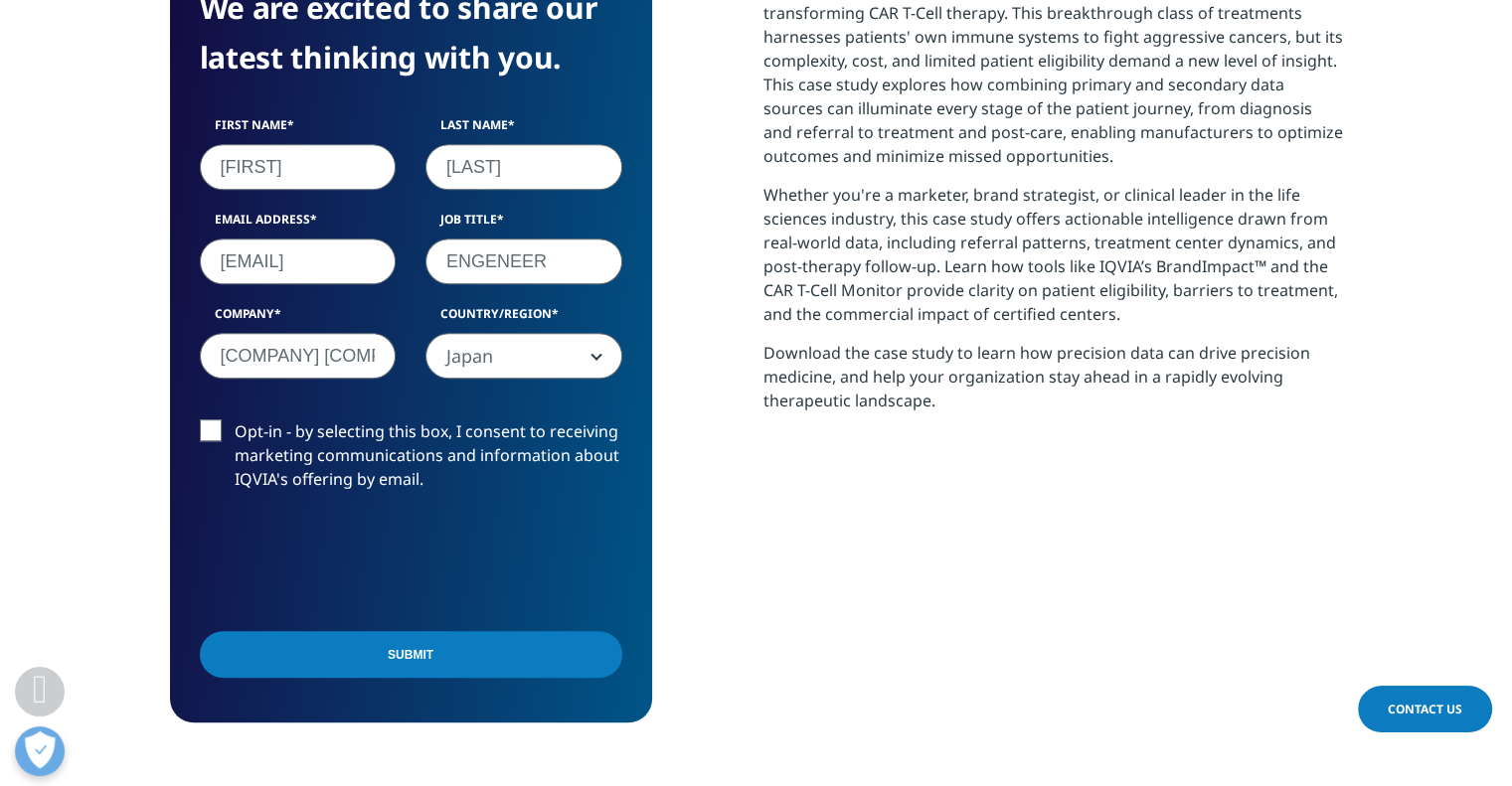 select on "Japan" 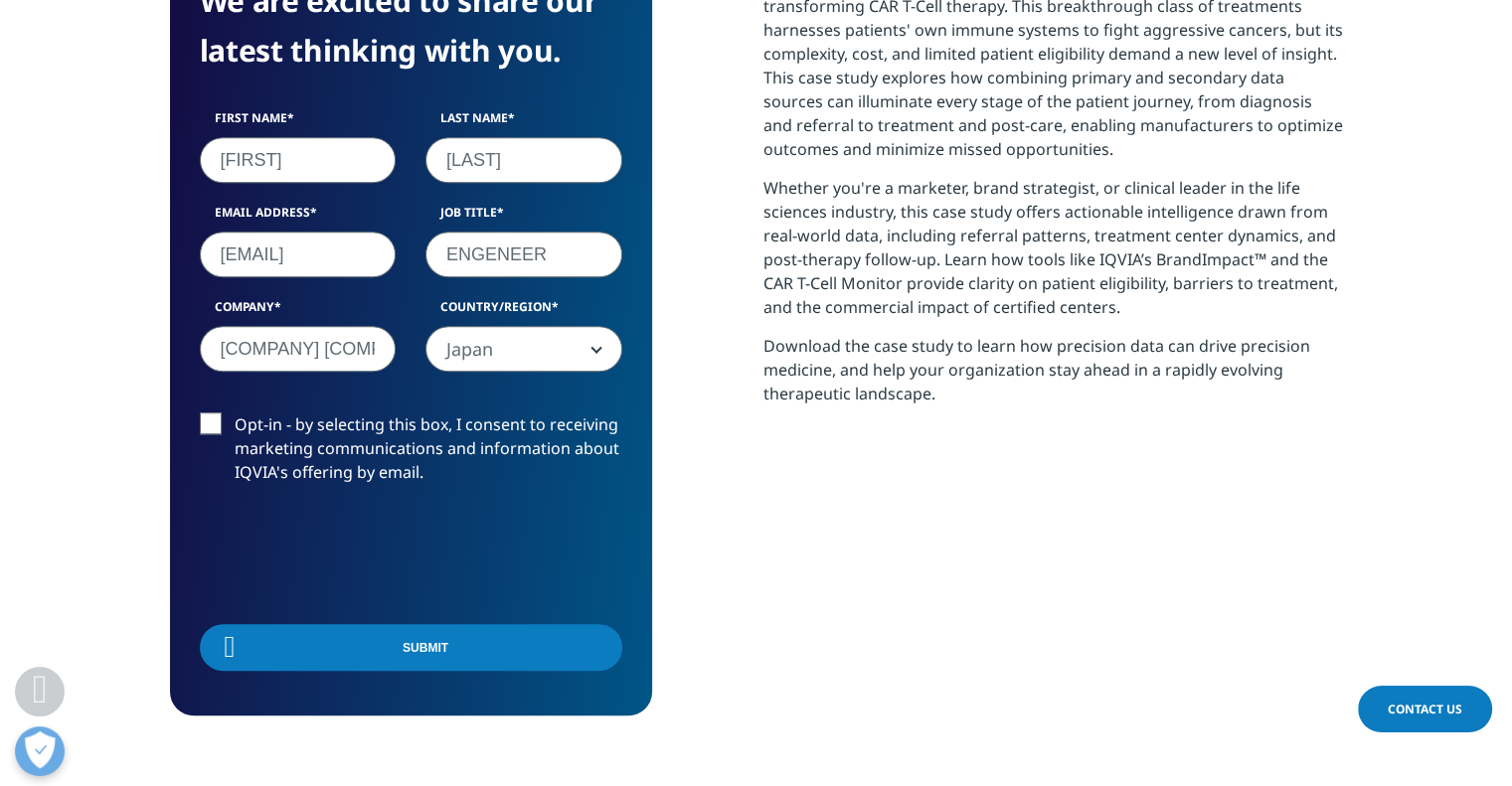 scroll, scrollTop: 1101, scrollLeft: 0, axis: vertical 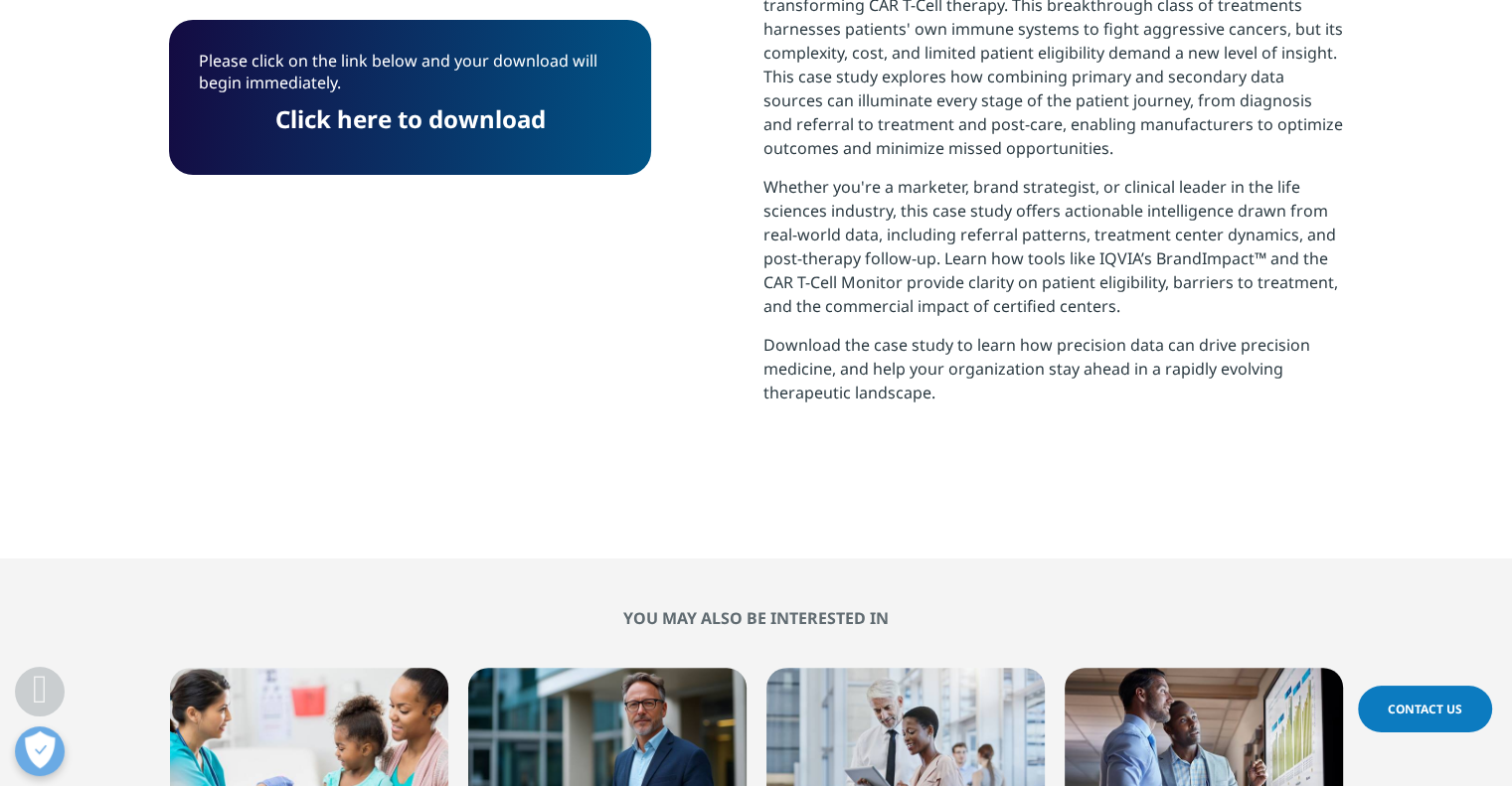 click on "Click here to download" at bounding box center (411, 118) 